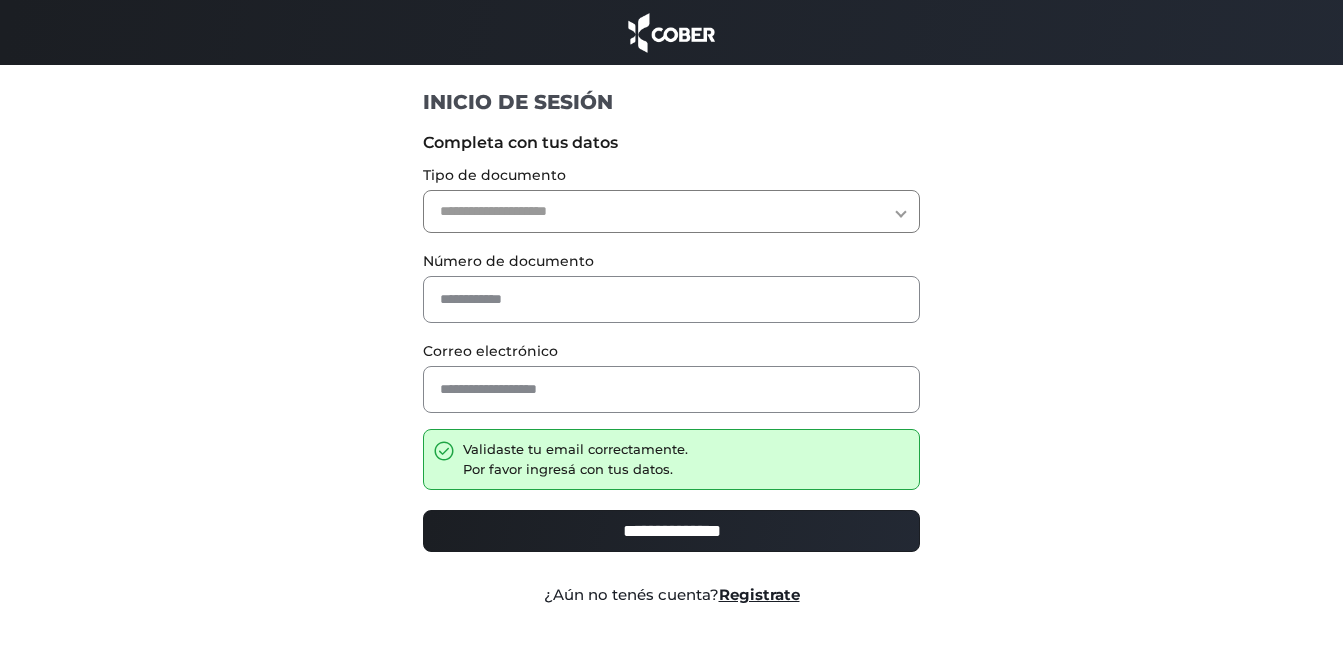 scroll, scrollTop: 0, scrollLeft: 0, axis: both 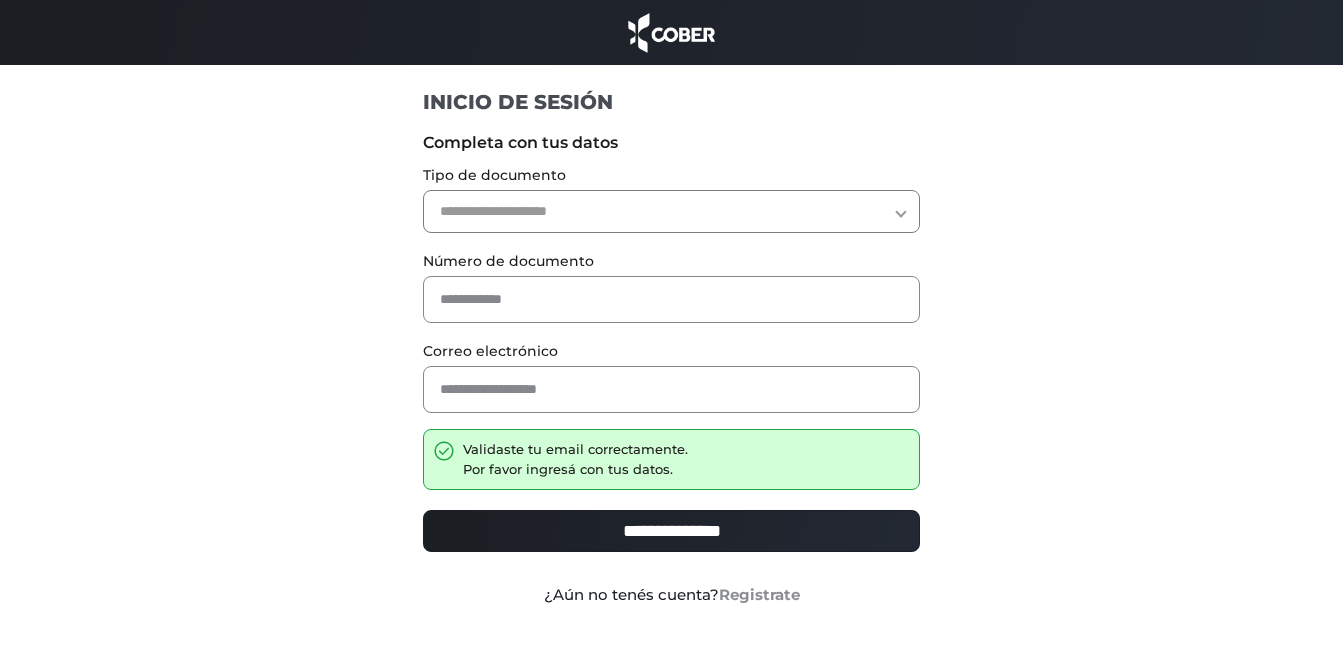 click on "Registrate" at bounding box center [759, 594] 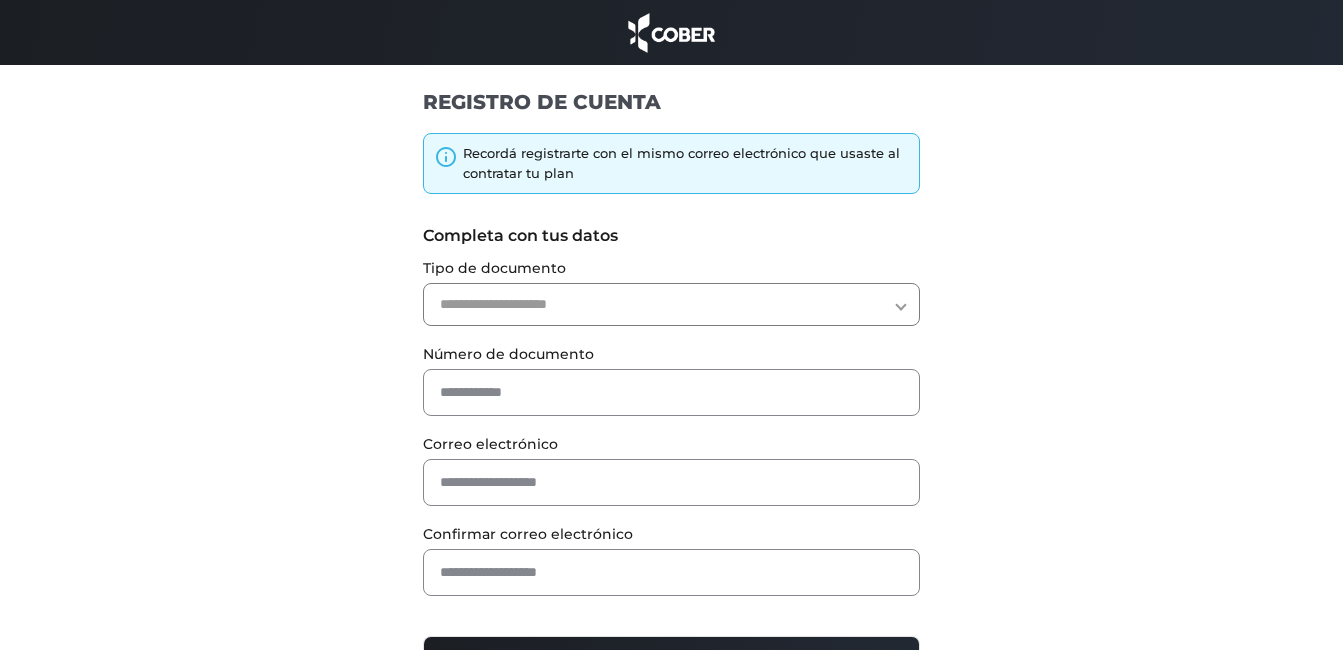 scroll, scrollTop: 0, scrollLeft: 0, axis: both 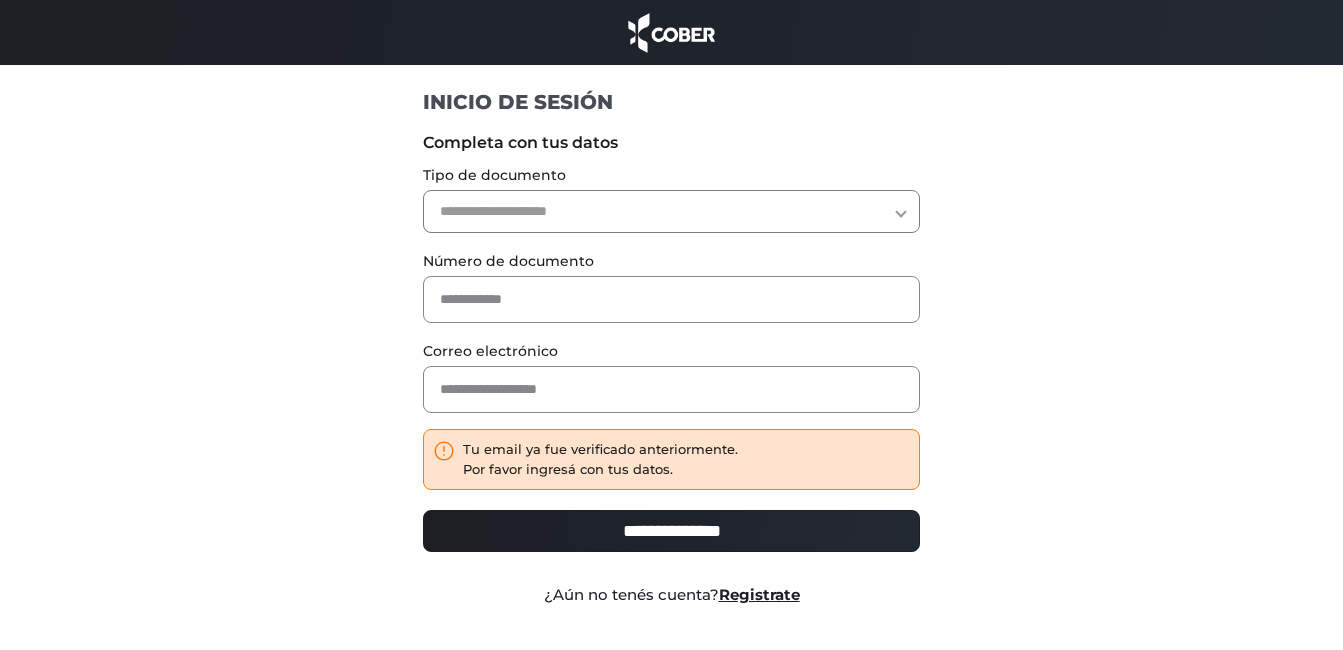 click on "**********" at bounding box center [671, 211] 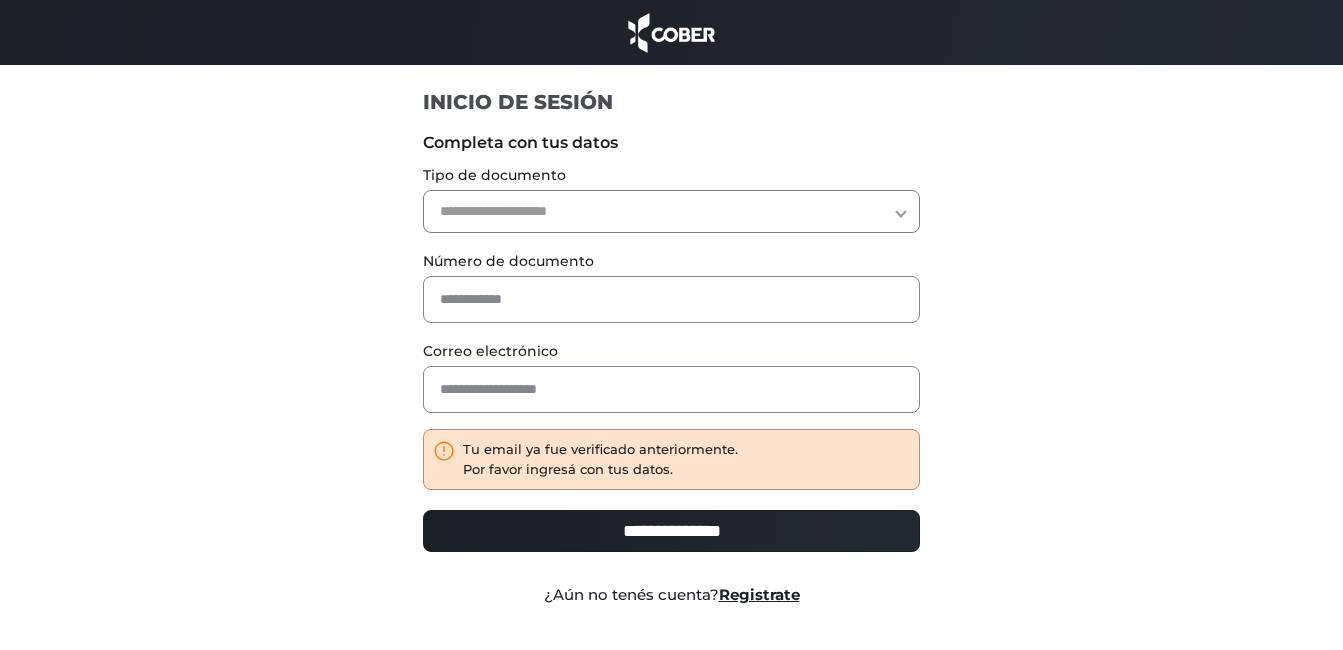 select on "***" 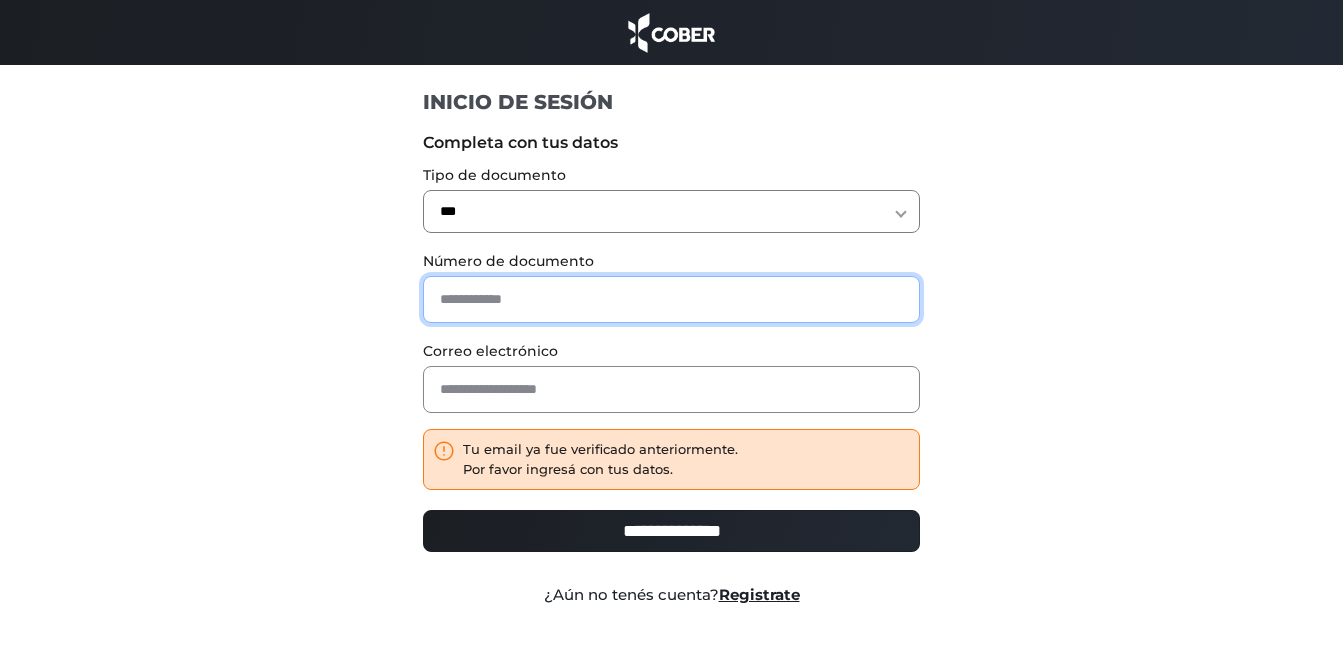 click at bounding box center [671, 299] 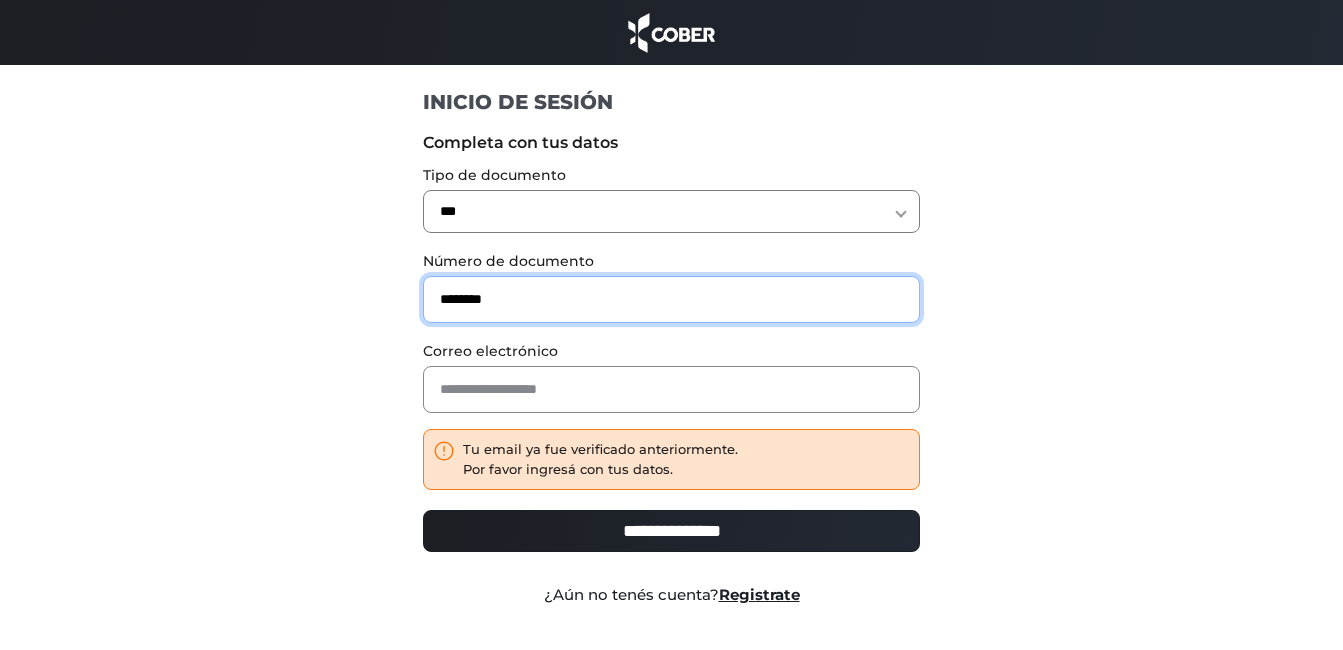 type on "********" 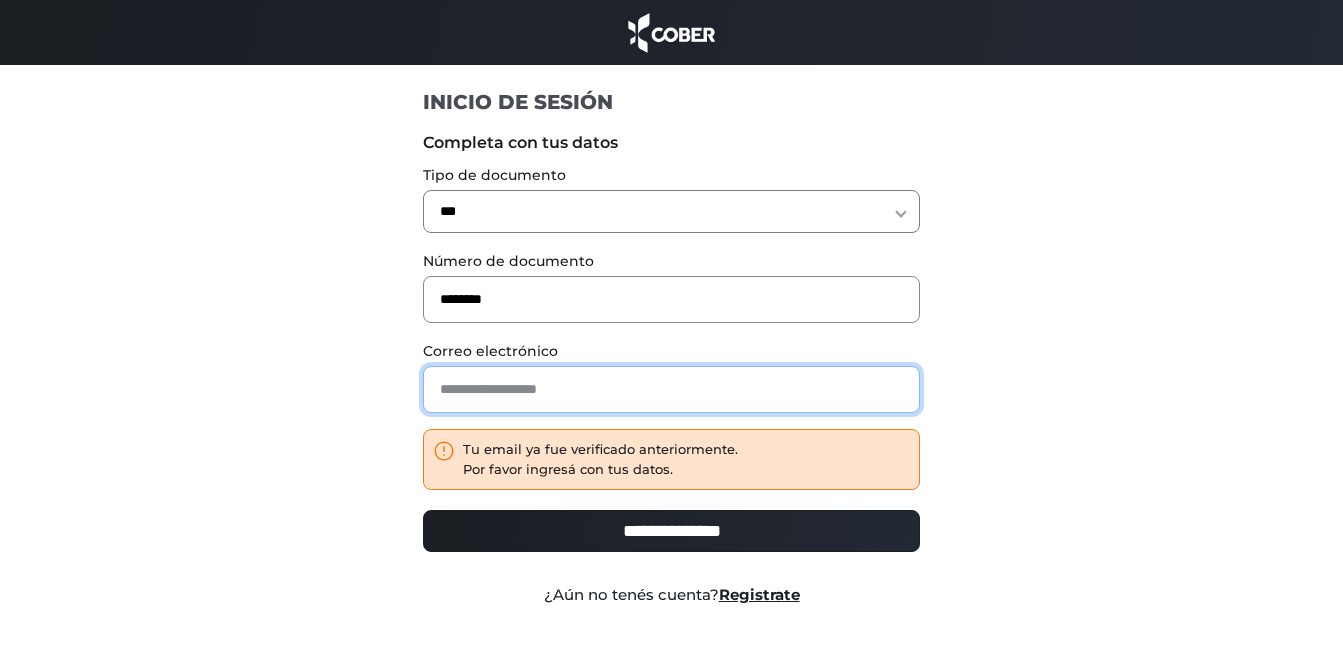 click at bounding box center [671, 389] 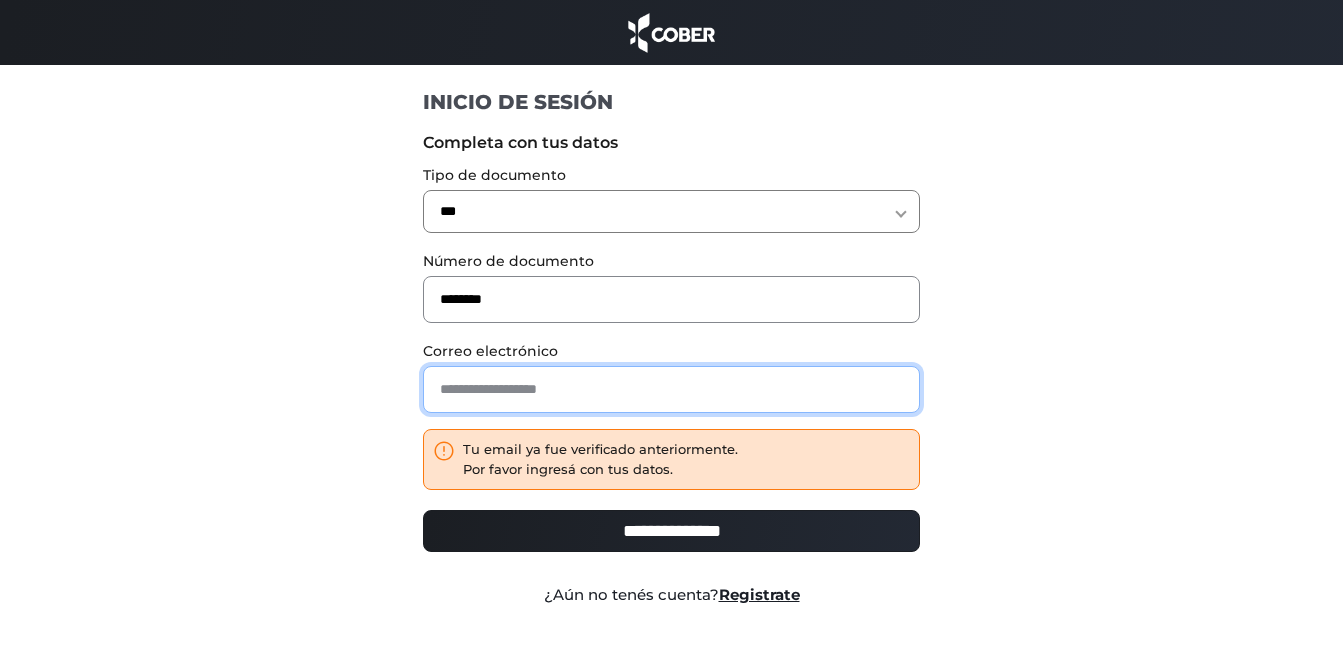 type on "**********" 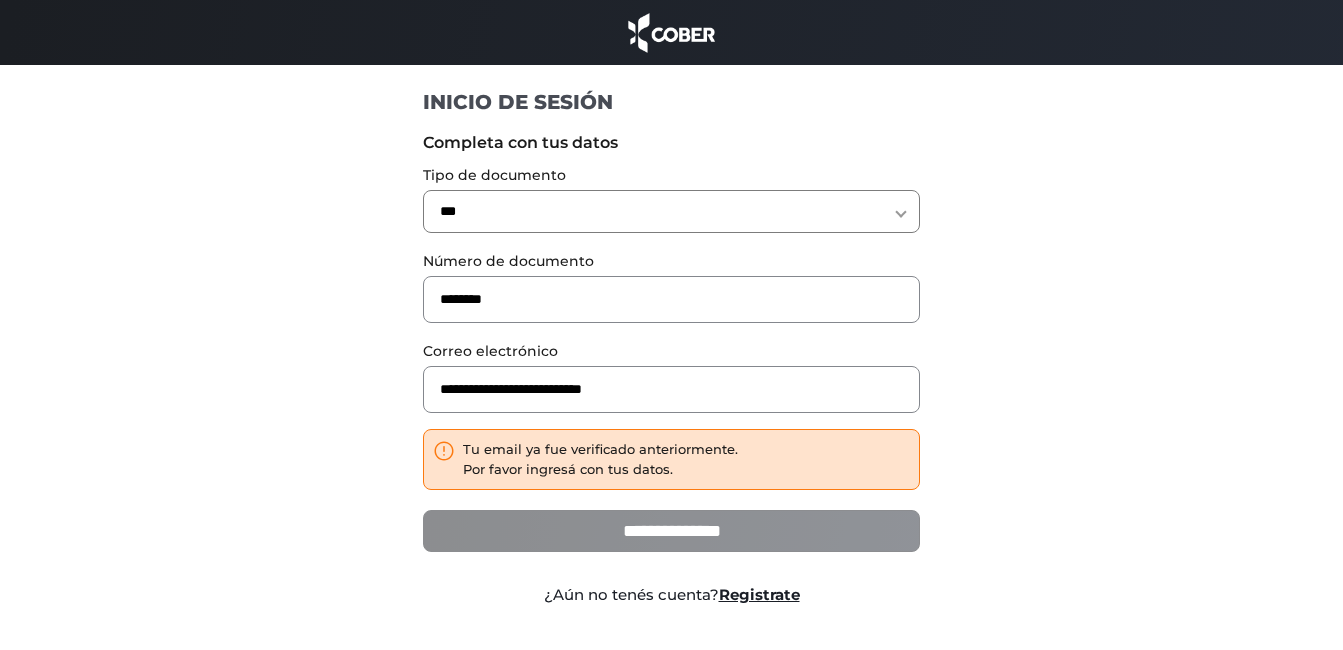 click on "**********" at bounding box center (671, 531) 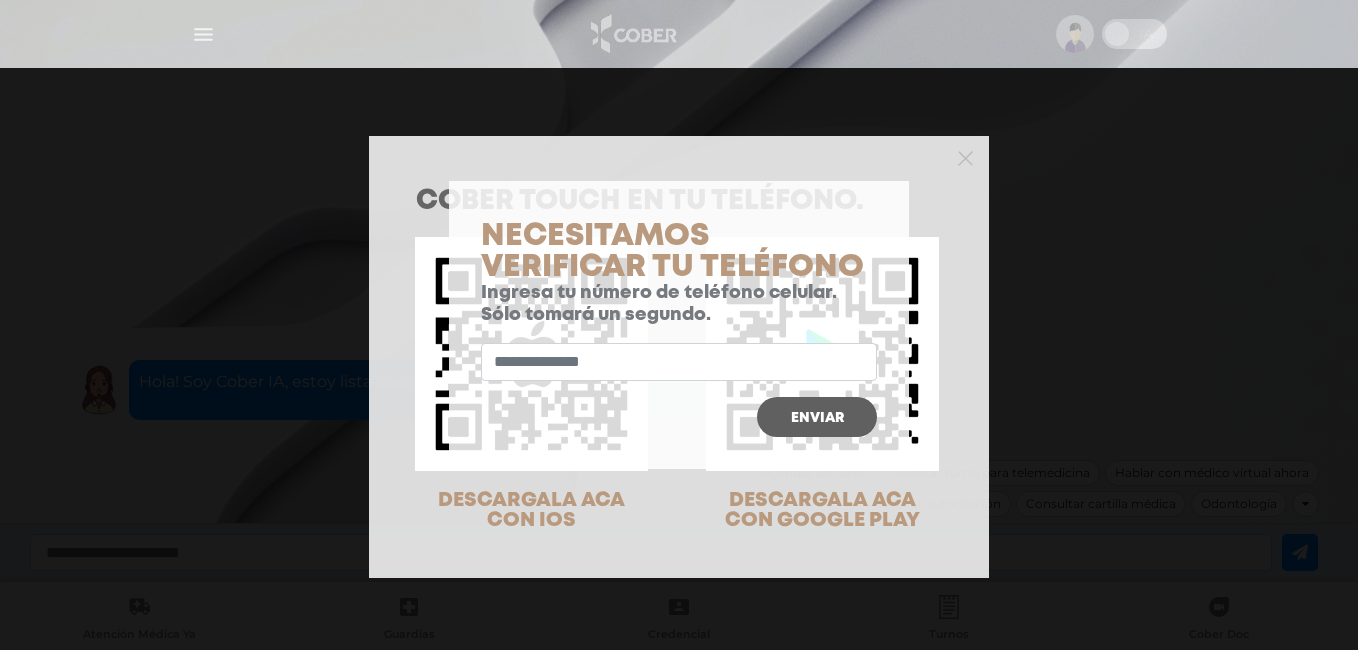 scroll, scrollTop: 0, scrollLeft: 0, axis: both 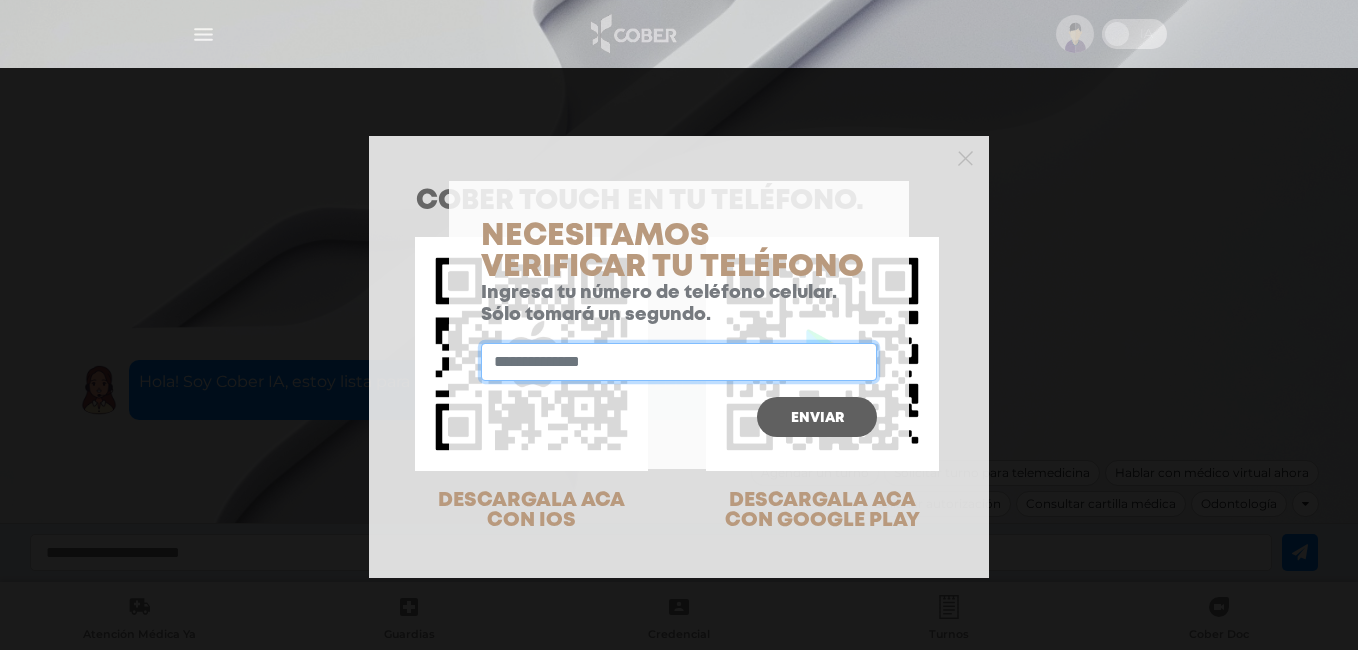 click at bounding box center (679, 362) 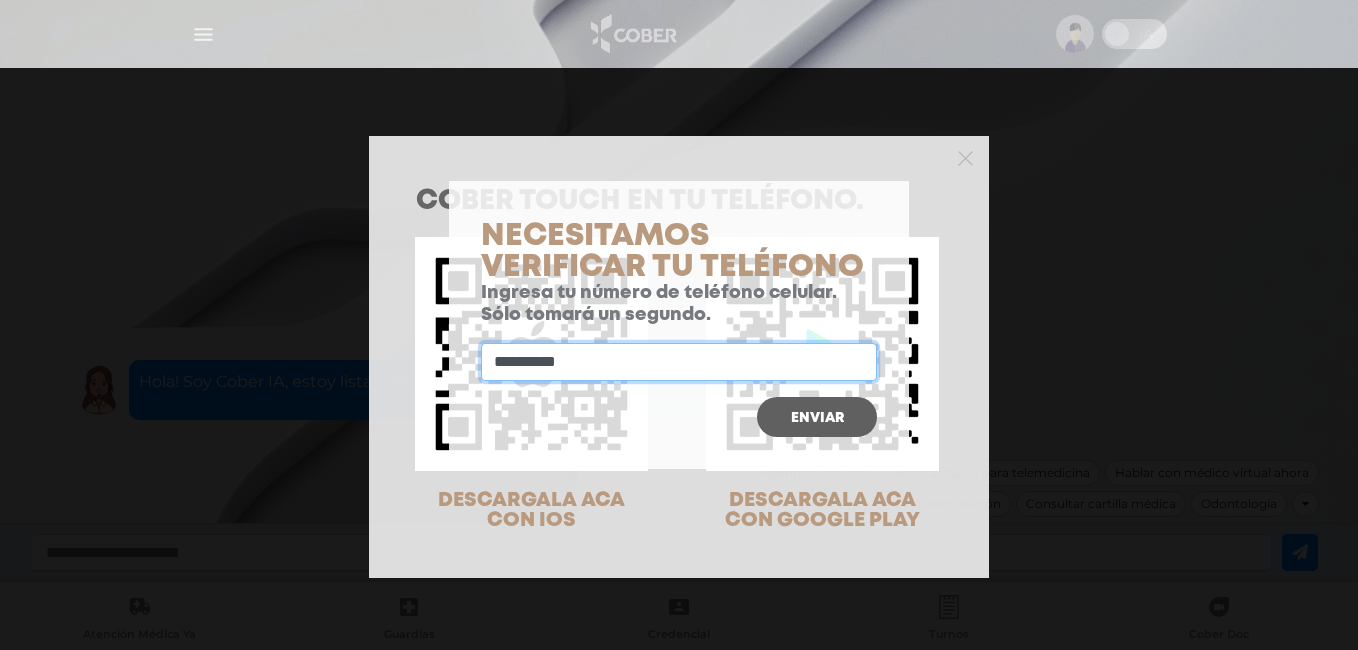 type on "**********" 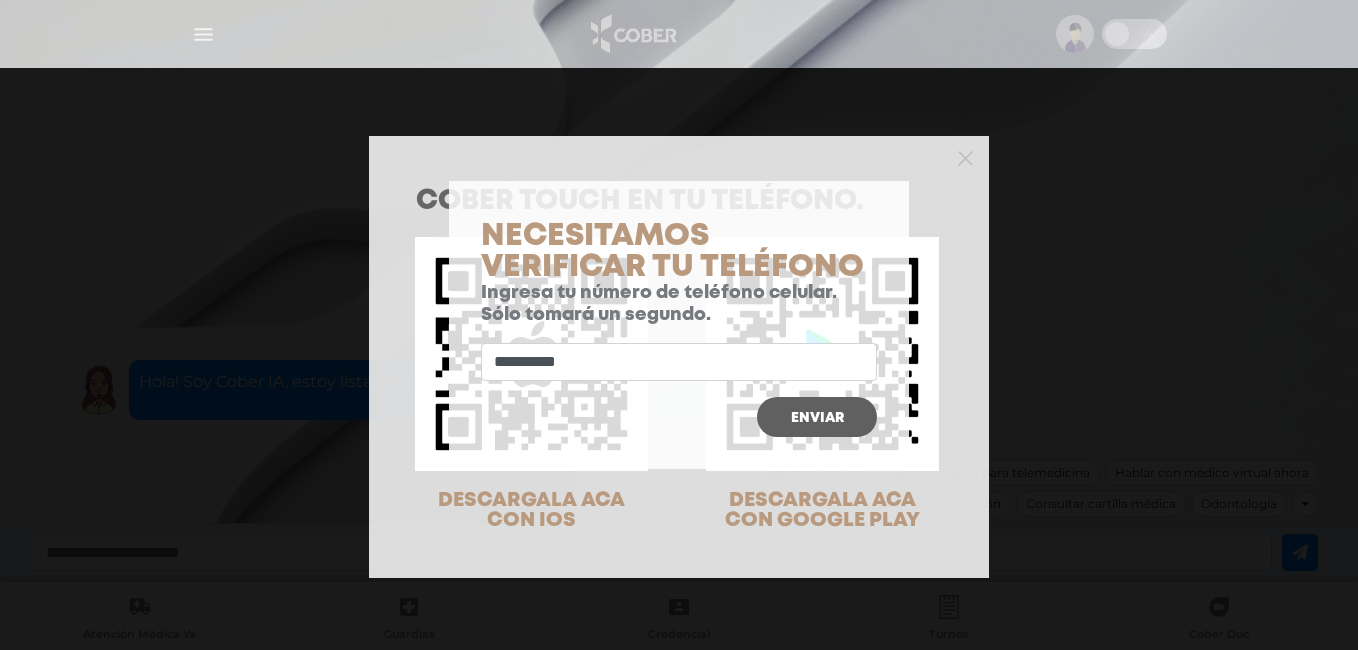 click on "**********" at bounding box center (679, 344) 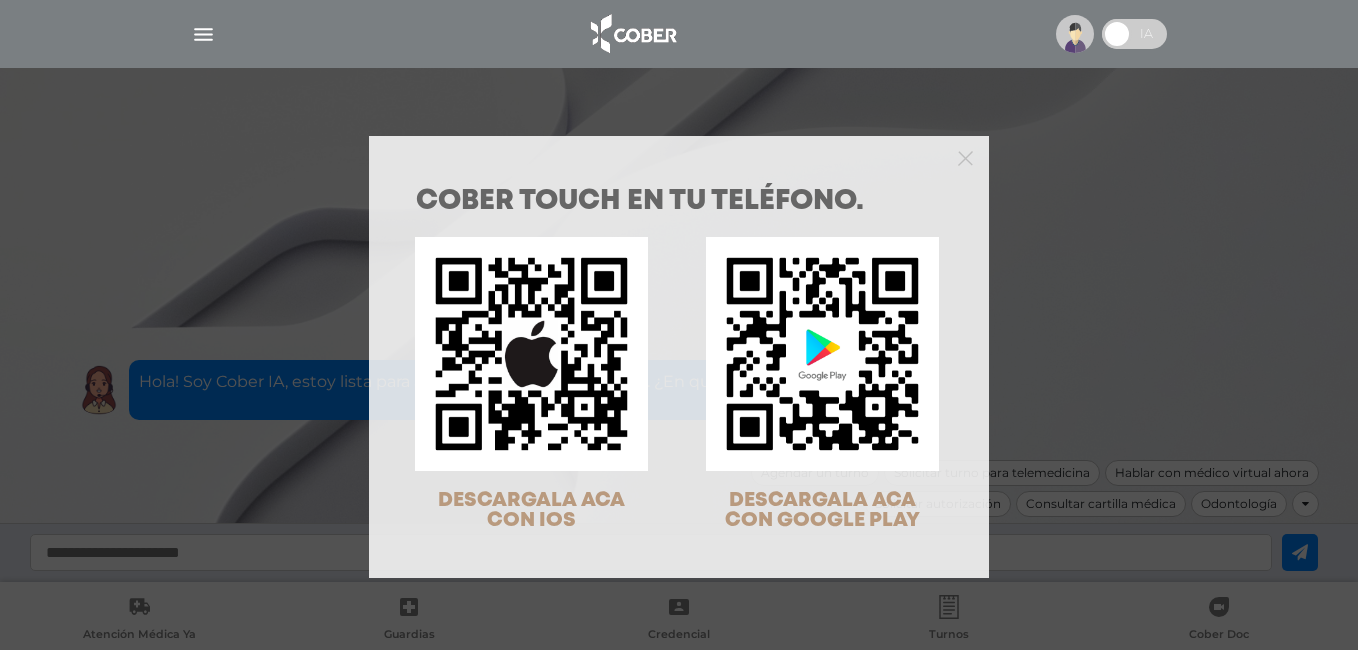 click at bounding box center [679, 156] 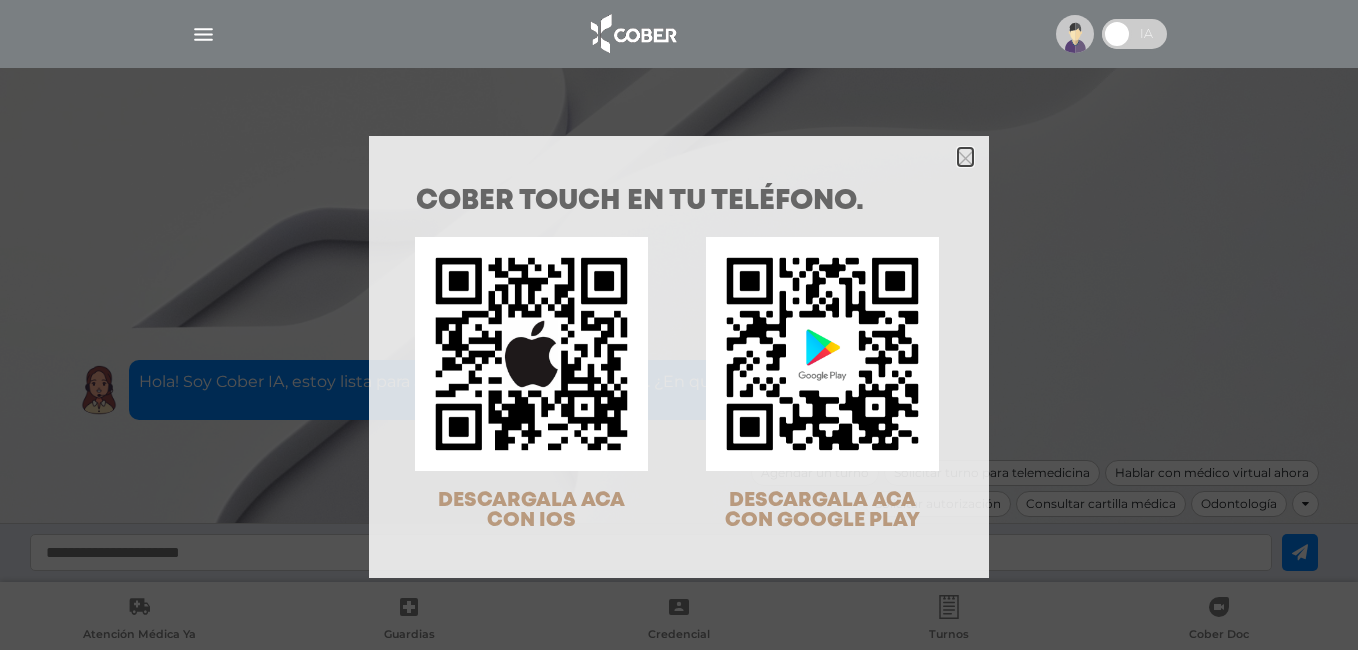 click 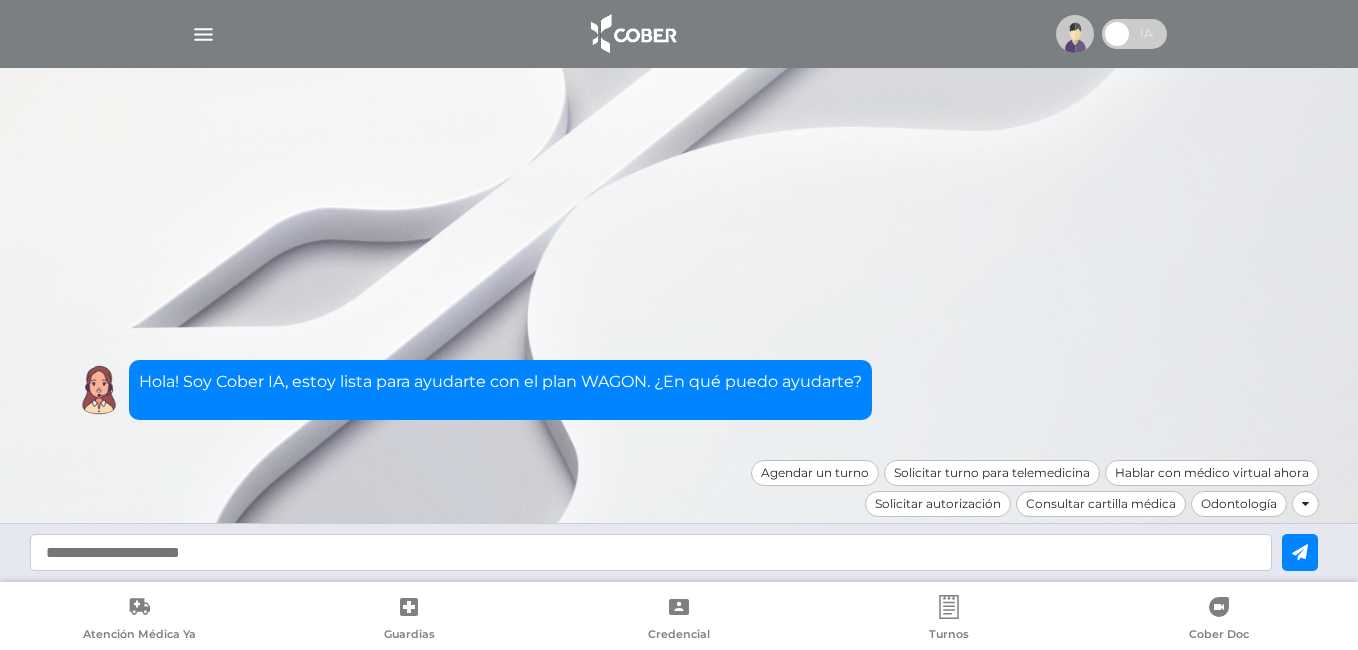 click at bounding box center [203, 34] 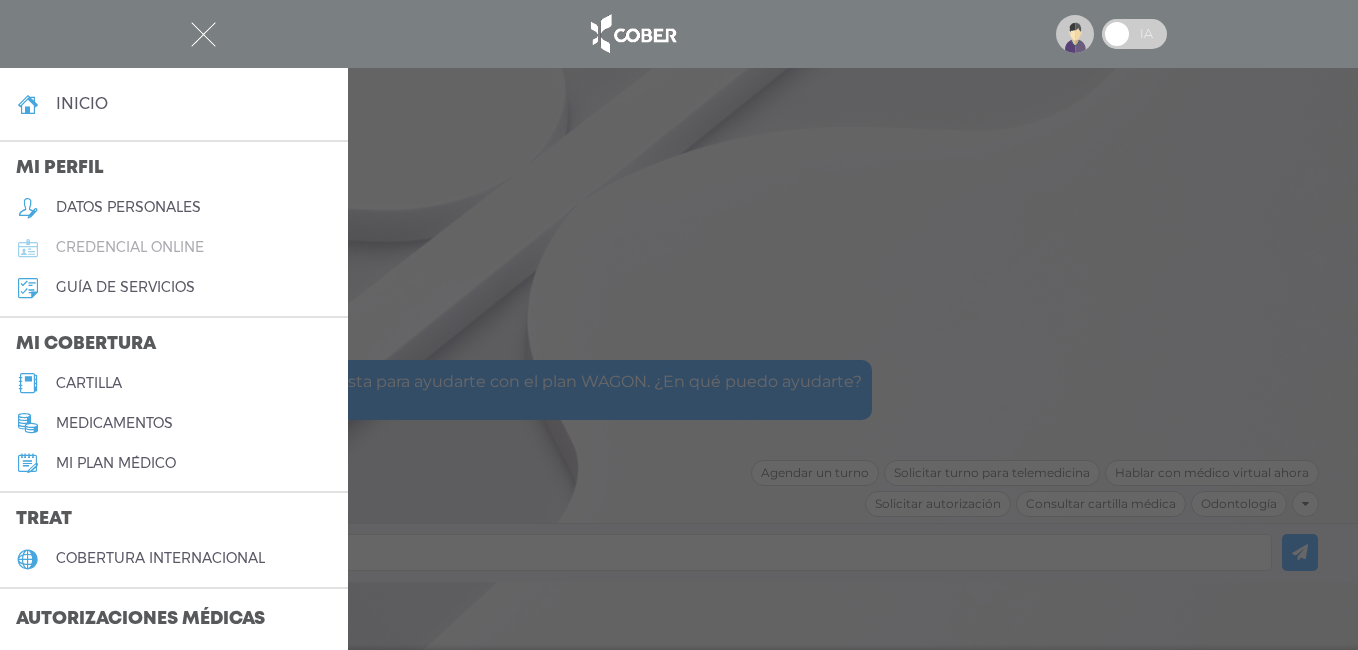 click on "credencial online" at bounding box center (130, 247) 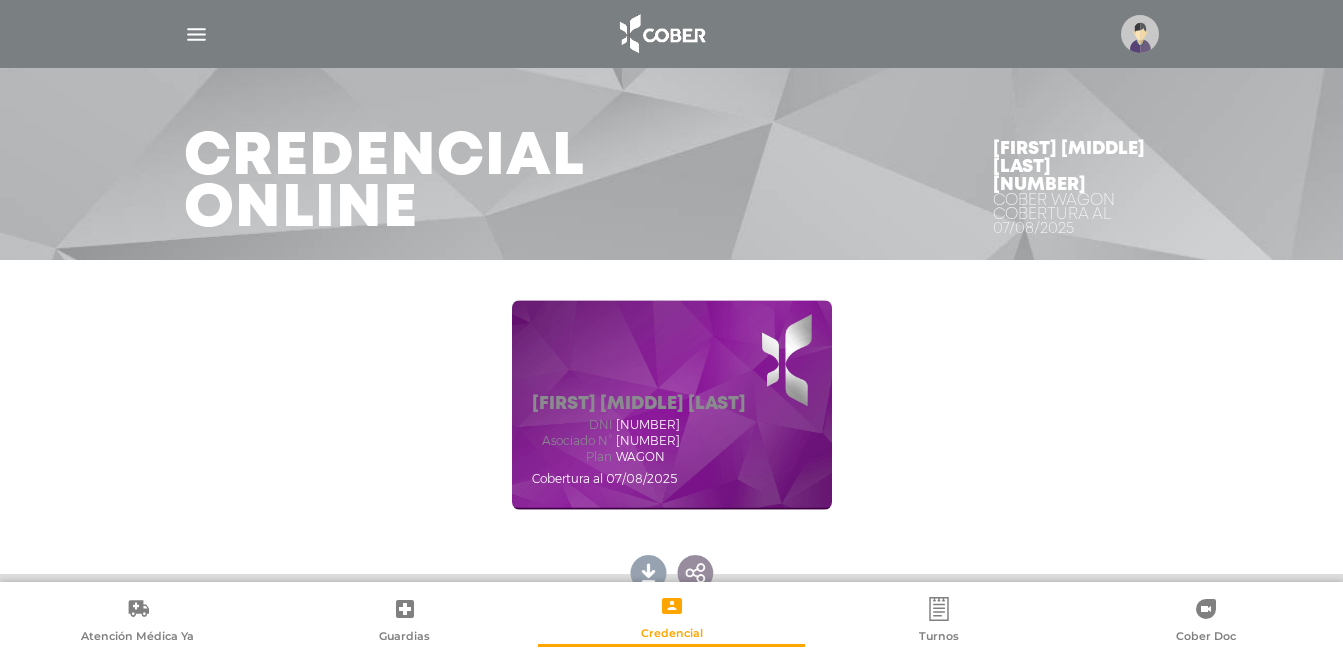 scroll, scrollTop: 0, scrollLeft: 0, axis: both 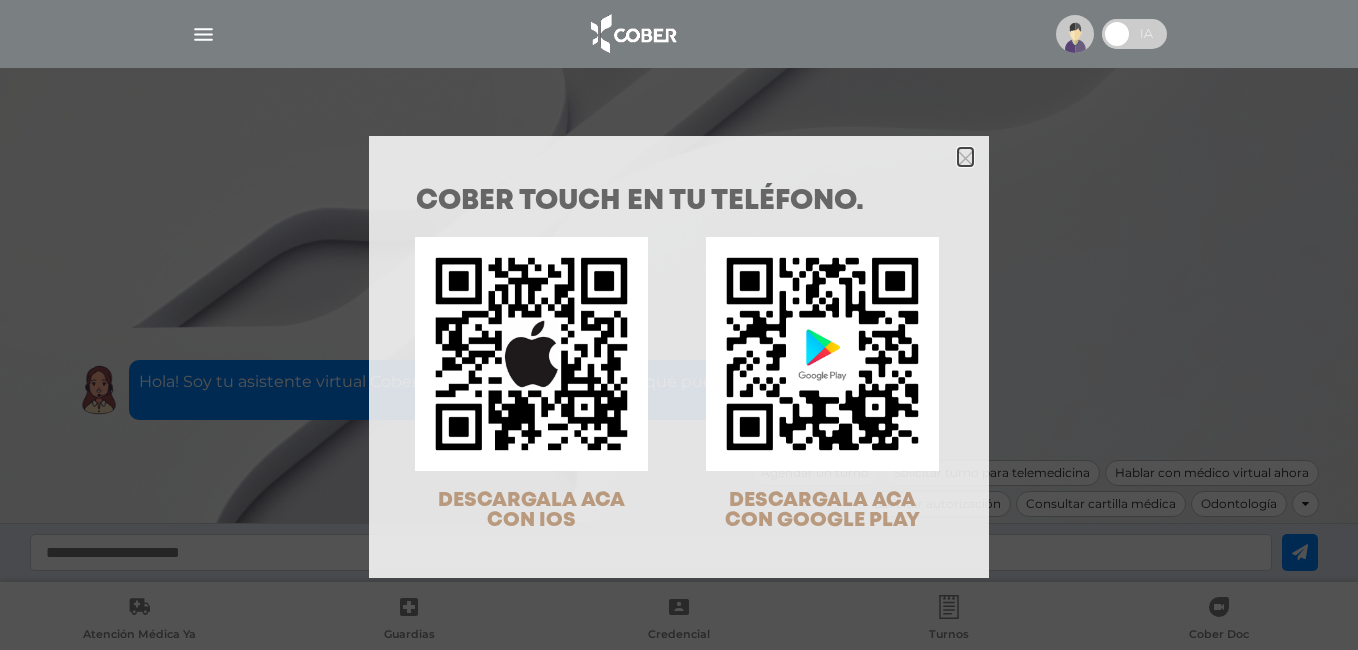click 